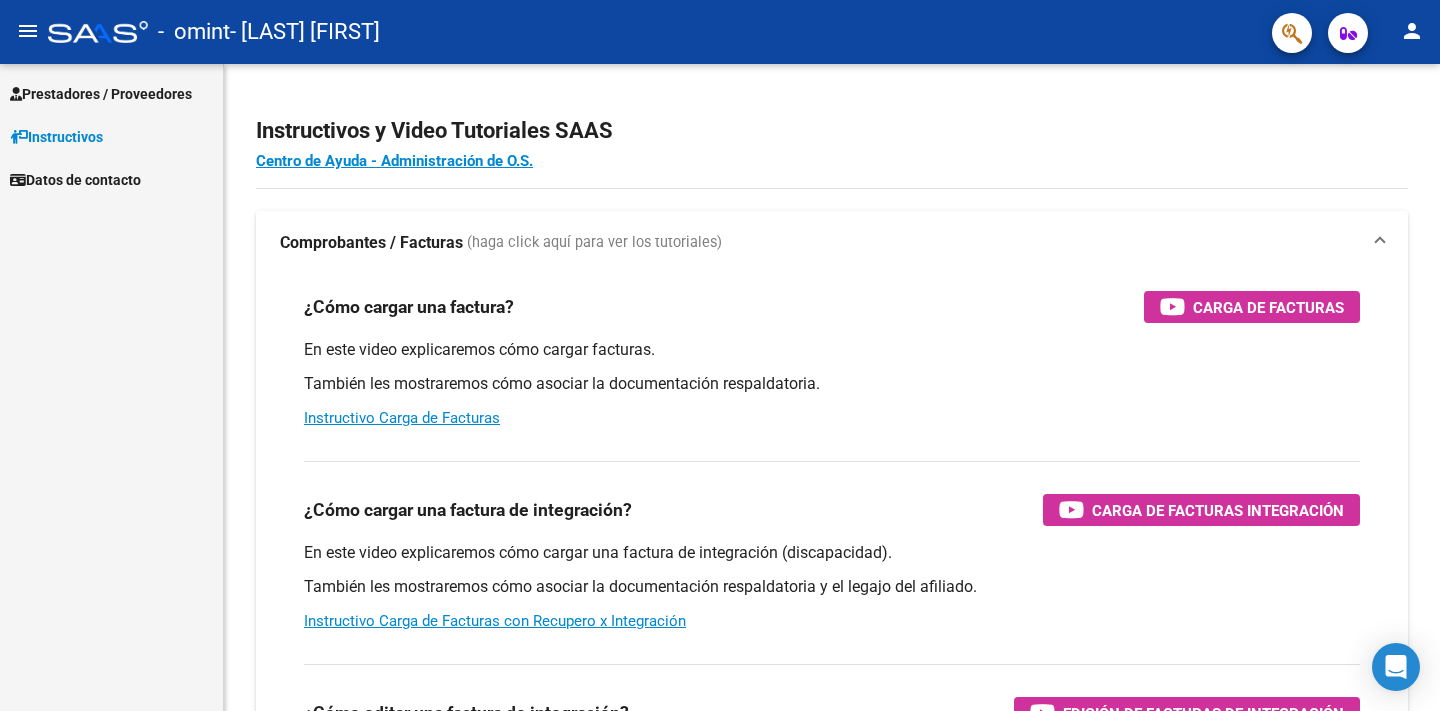 scroll, scrollTop: 0, scrollLeft: 0, axis: both 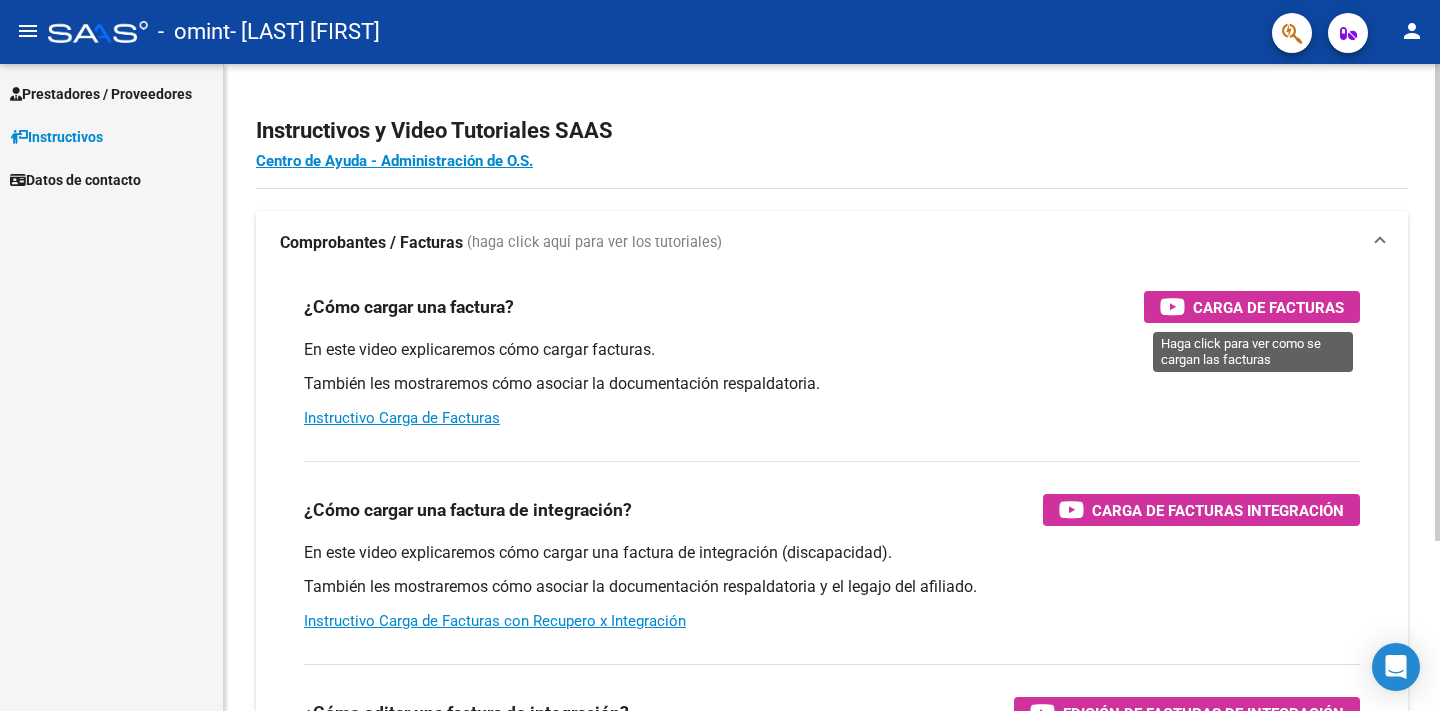 click on "Carga de Facturas" at bounding box center [1268, 307] 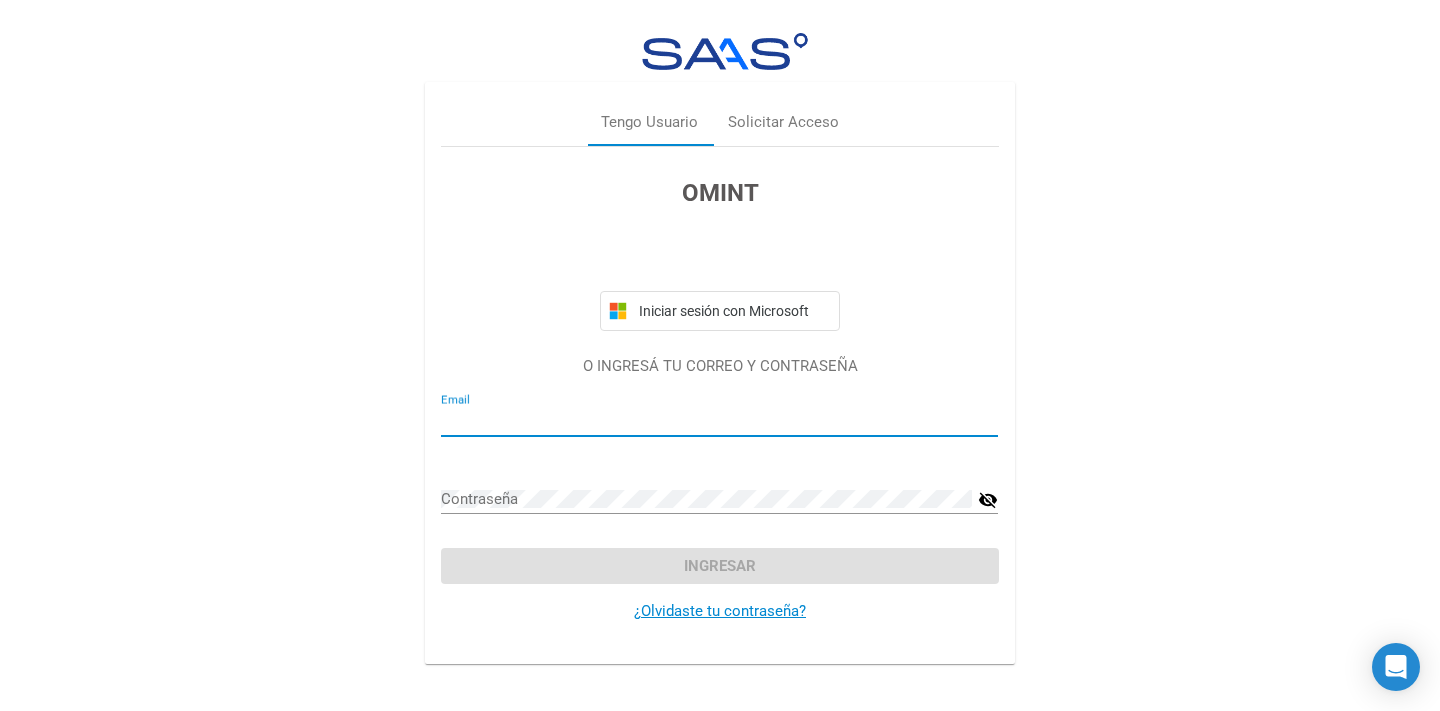 type on "[EMAIL]@[DOMAIN].com" 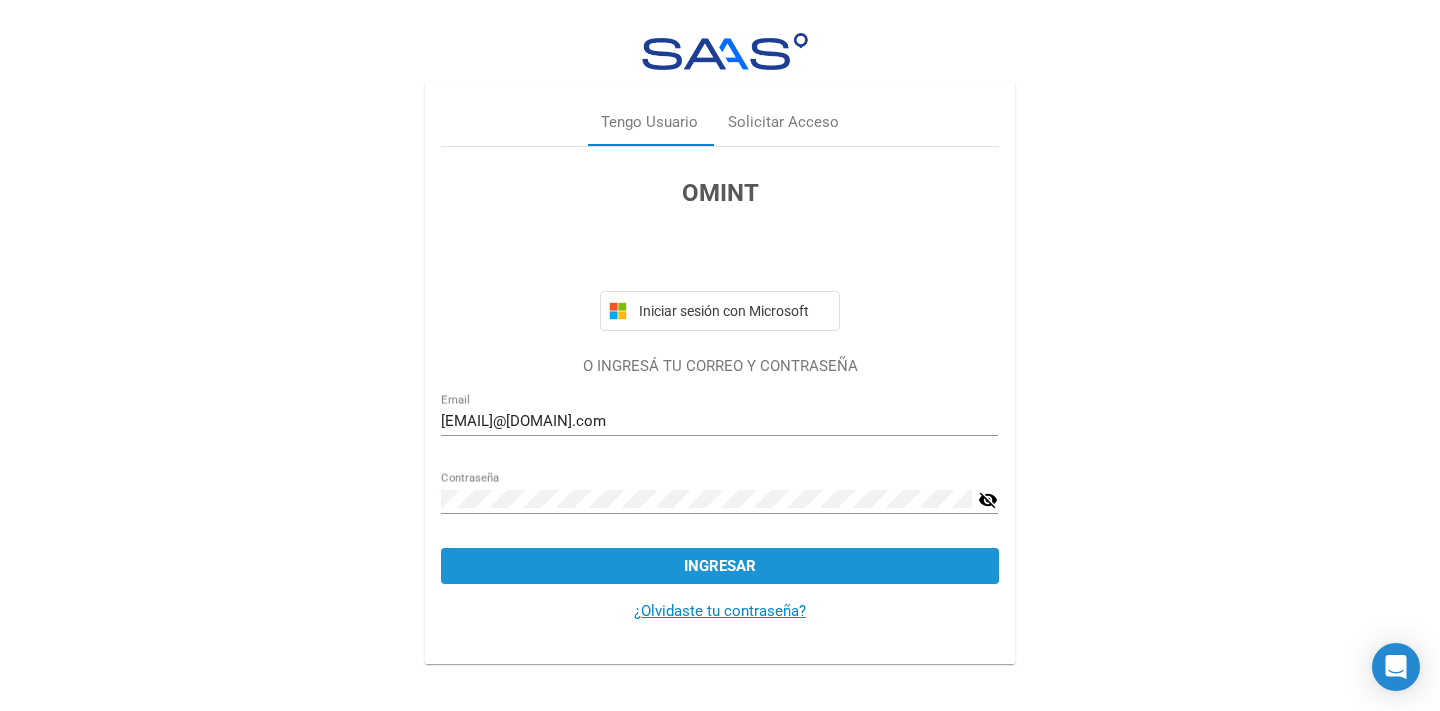click on "Ingresar" at bounding box center (720, 566) 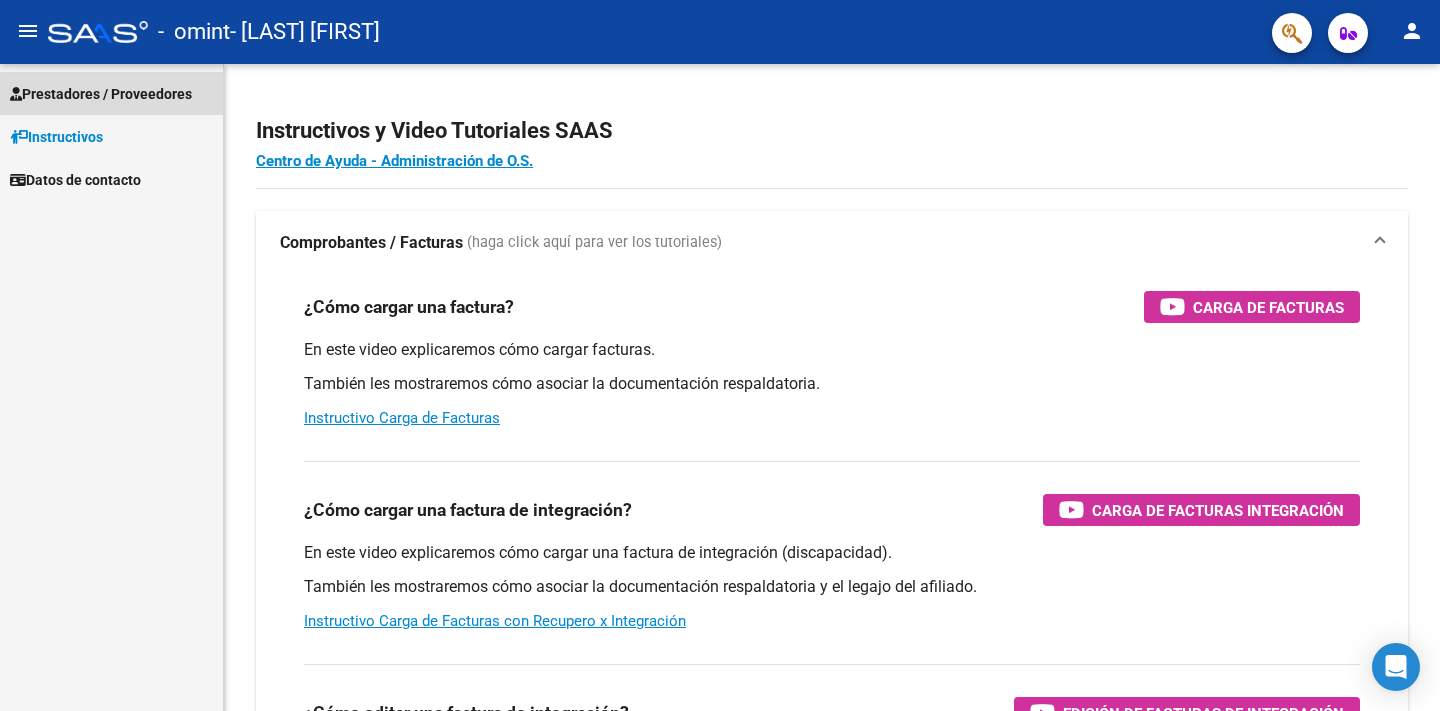 click on "Prestadores / Proveedores" at bounding box center [101, 94] 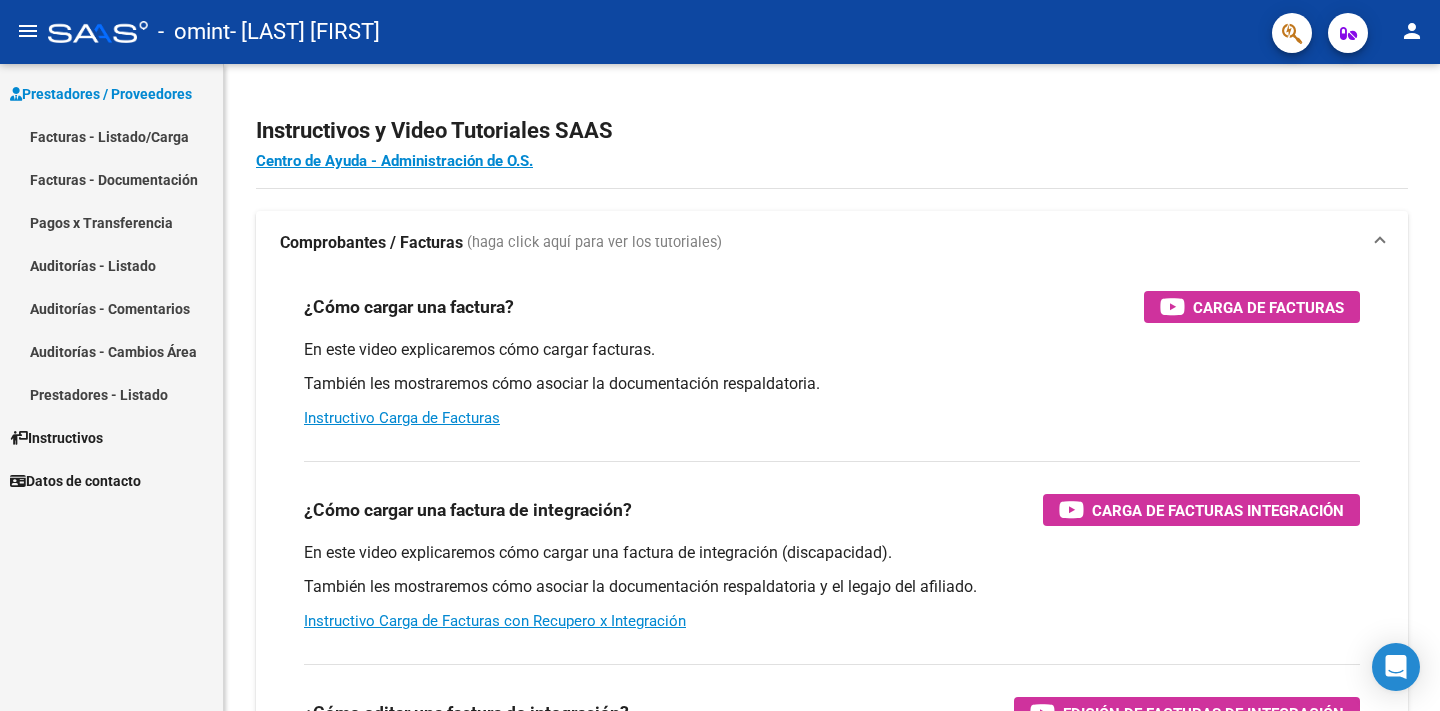click on "Facturas - Listado/Carga" at bounding box center (111, 136) 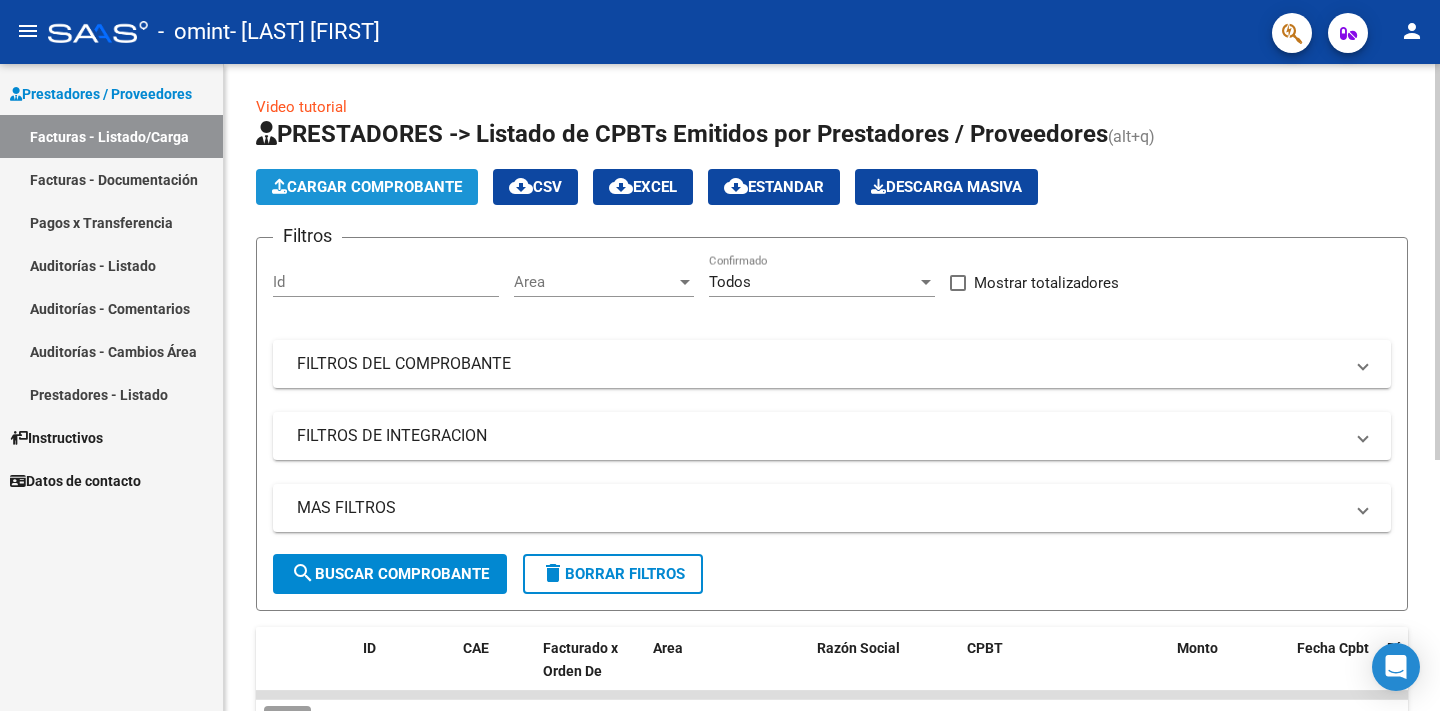 click on "Cargar Comprobante" 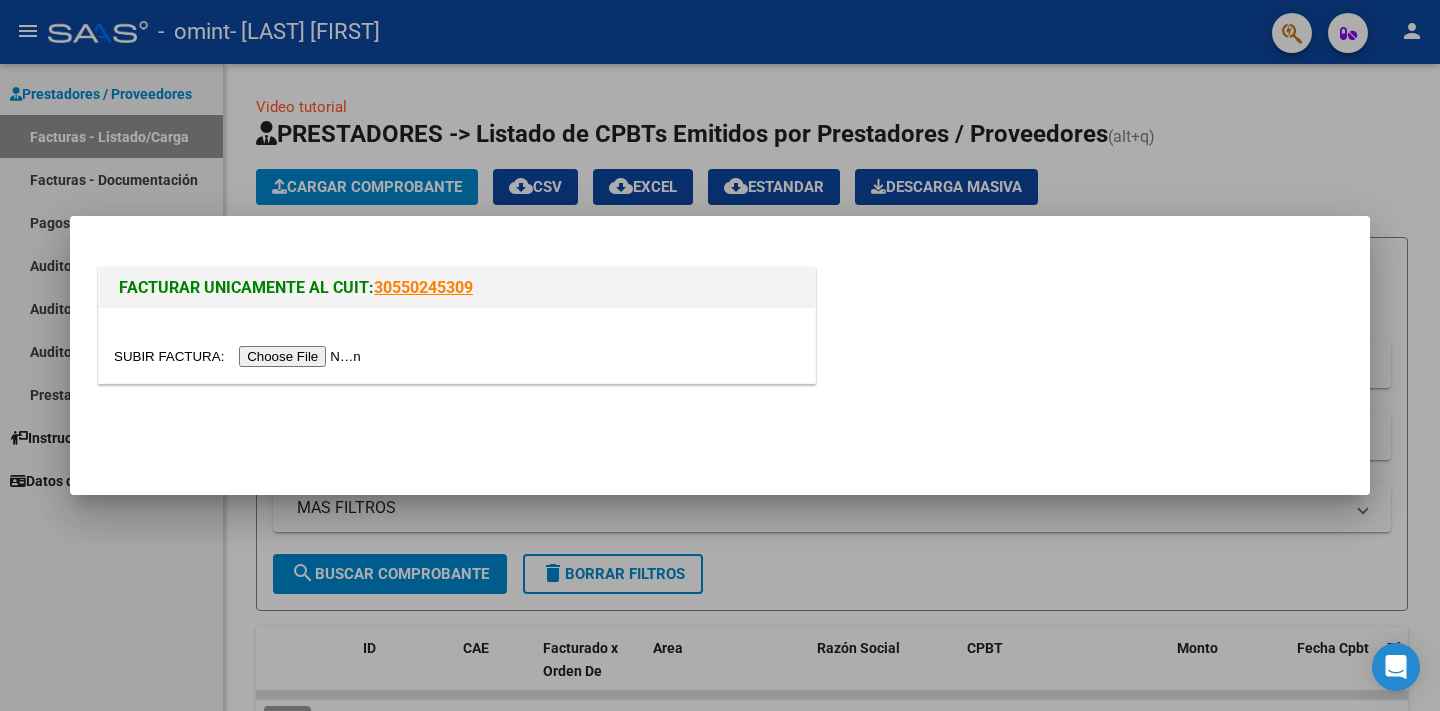 click at bounding box center (240, 356) 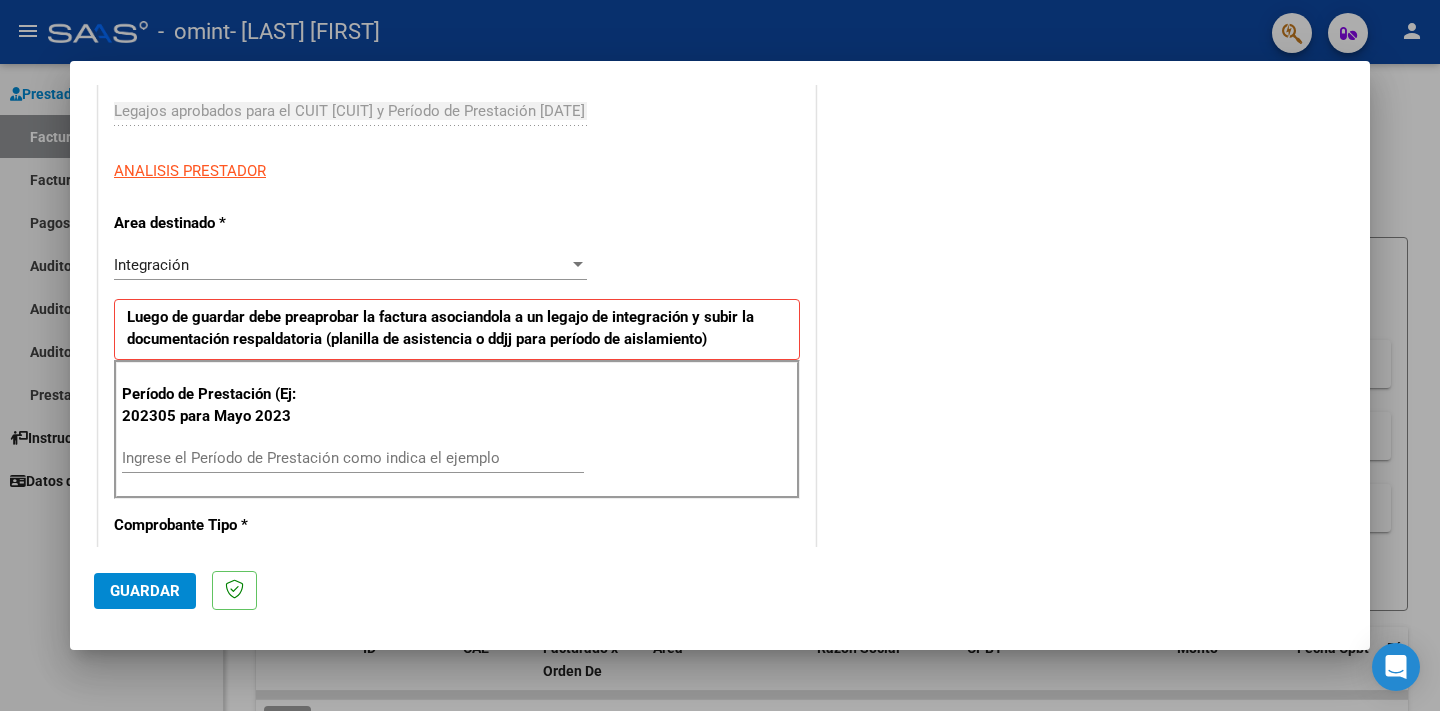 scroll, scrollTop: 312, scrollLeft: 0, axis: vertical 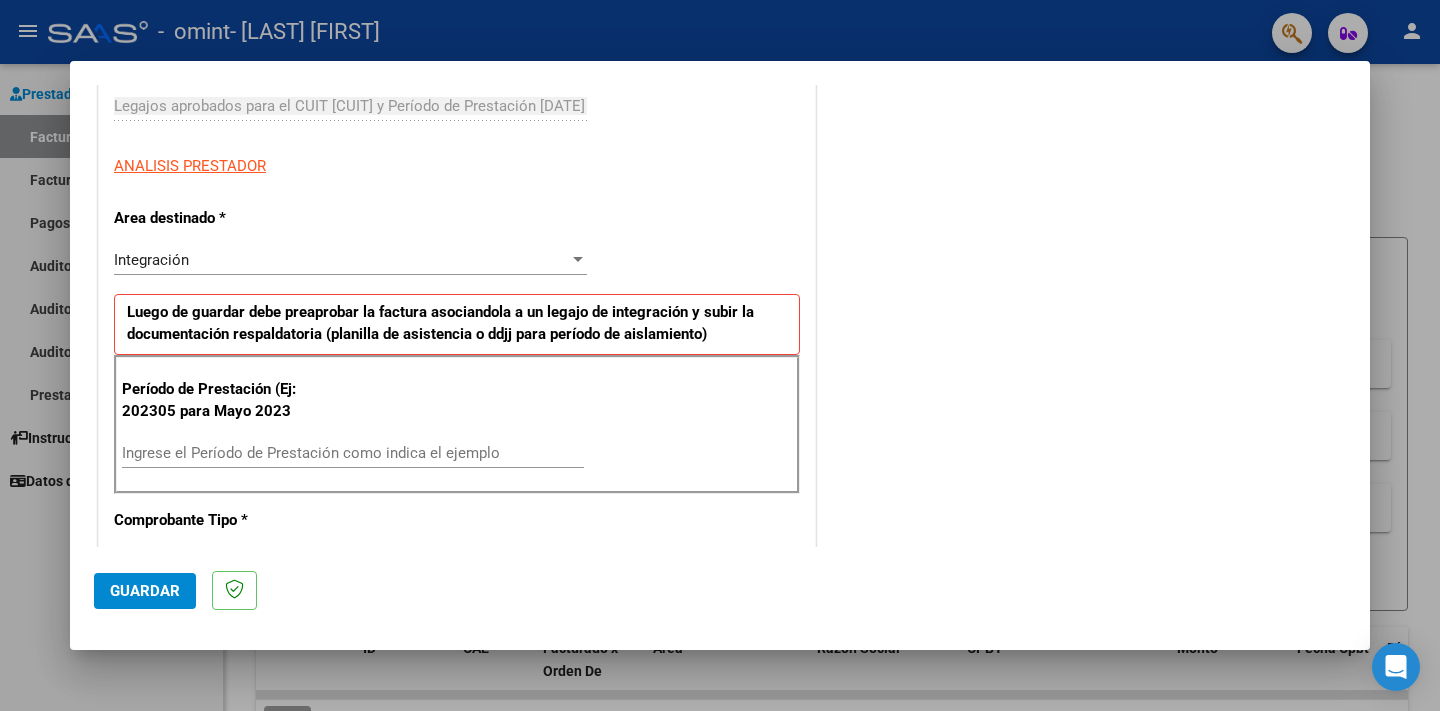 click on "Ingrese el Período de Prestación como indica el ejemplo" at bounding box center (353, 453) 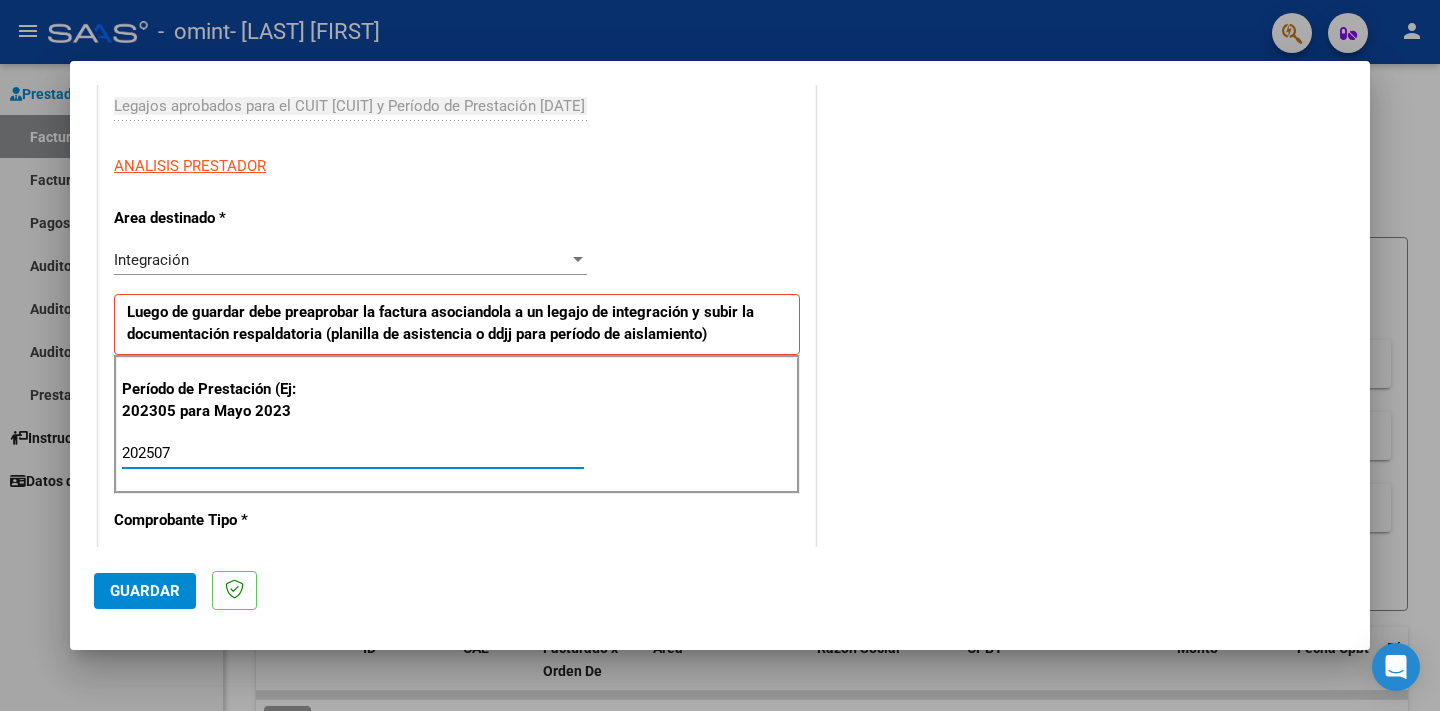 type on "202507" 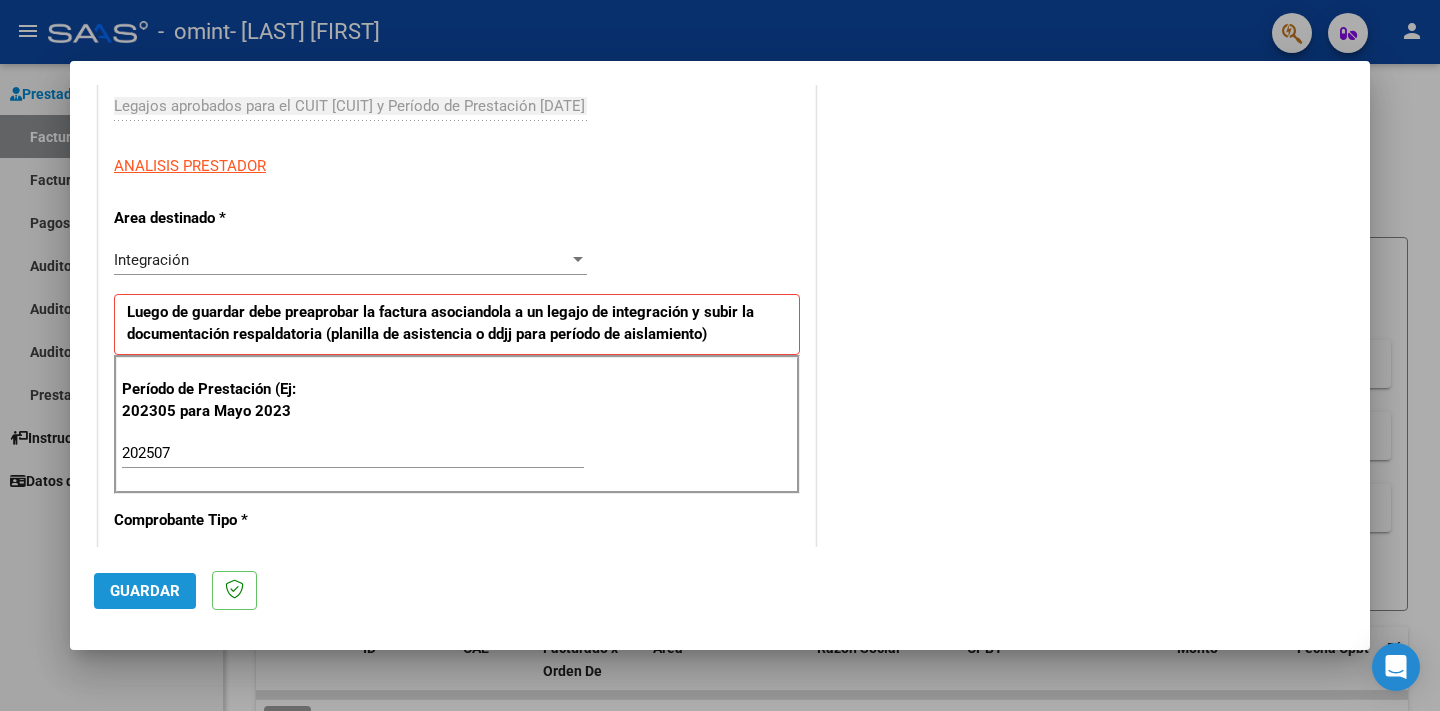 click on "Guardar" 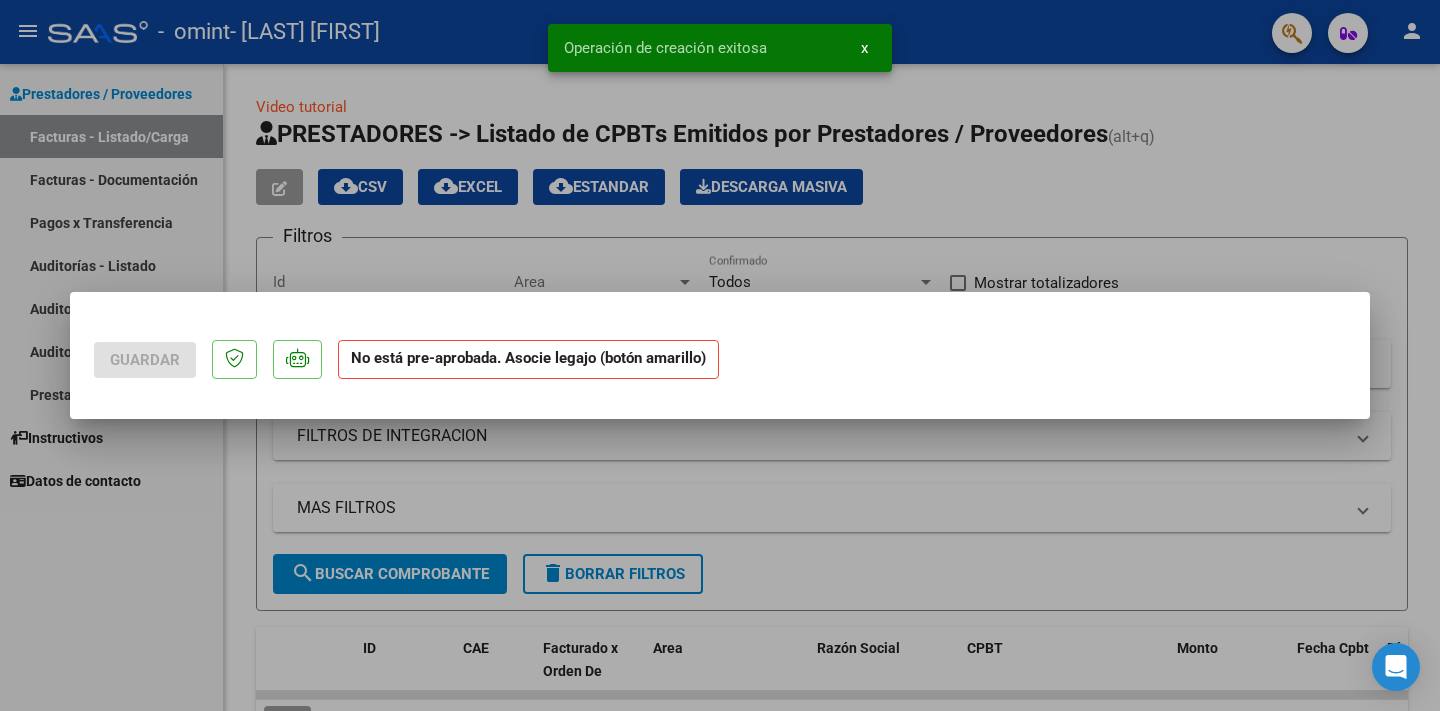 scroll, scrollTop: 0, scrollLeft: 0, axis: both 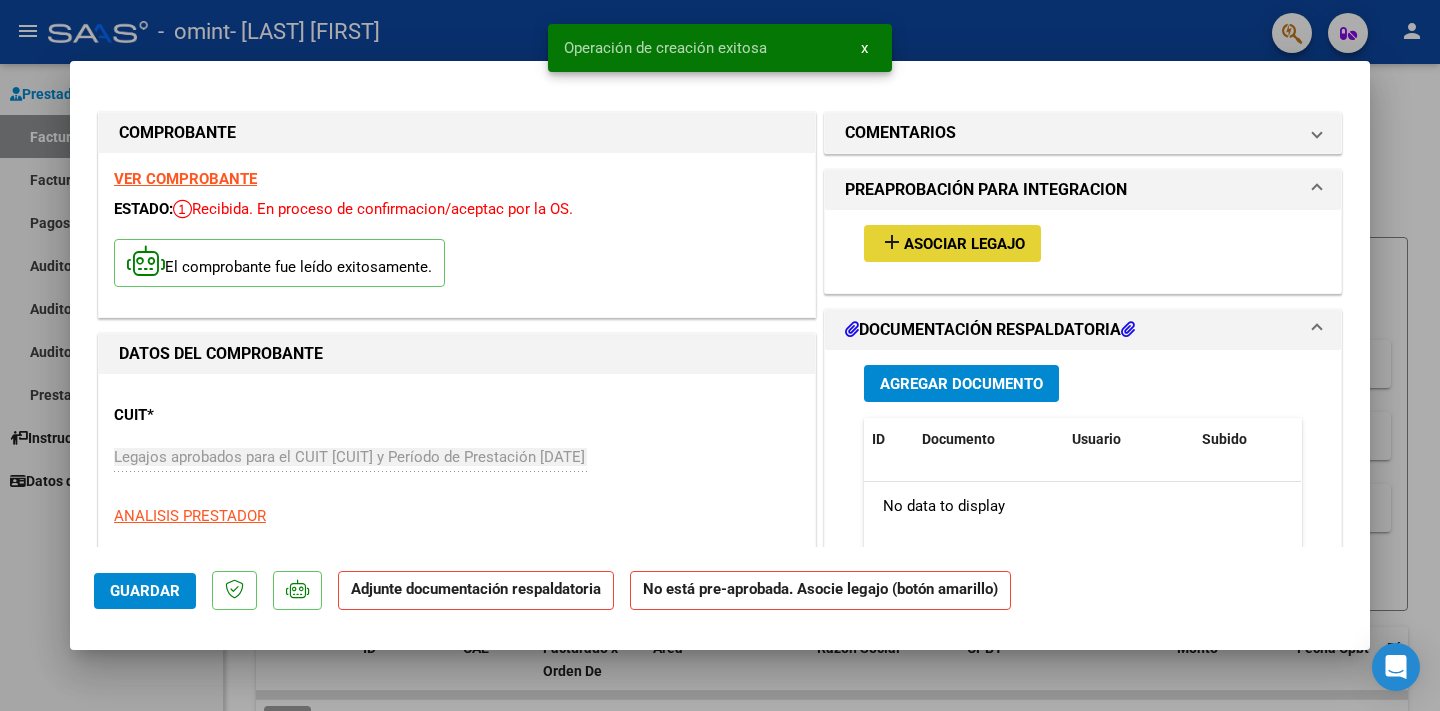 click on "Asociar Legajo" at bounding box center [964, 244] 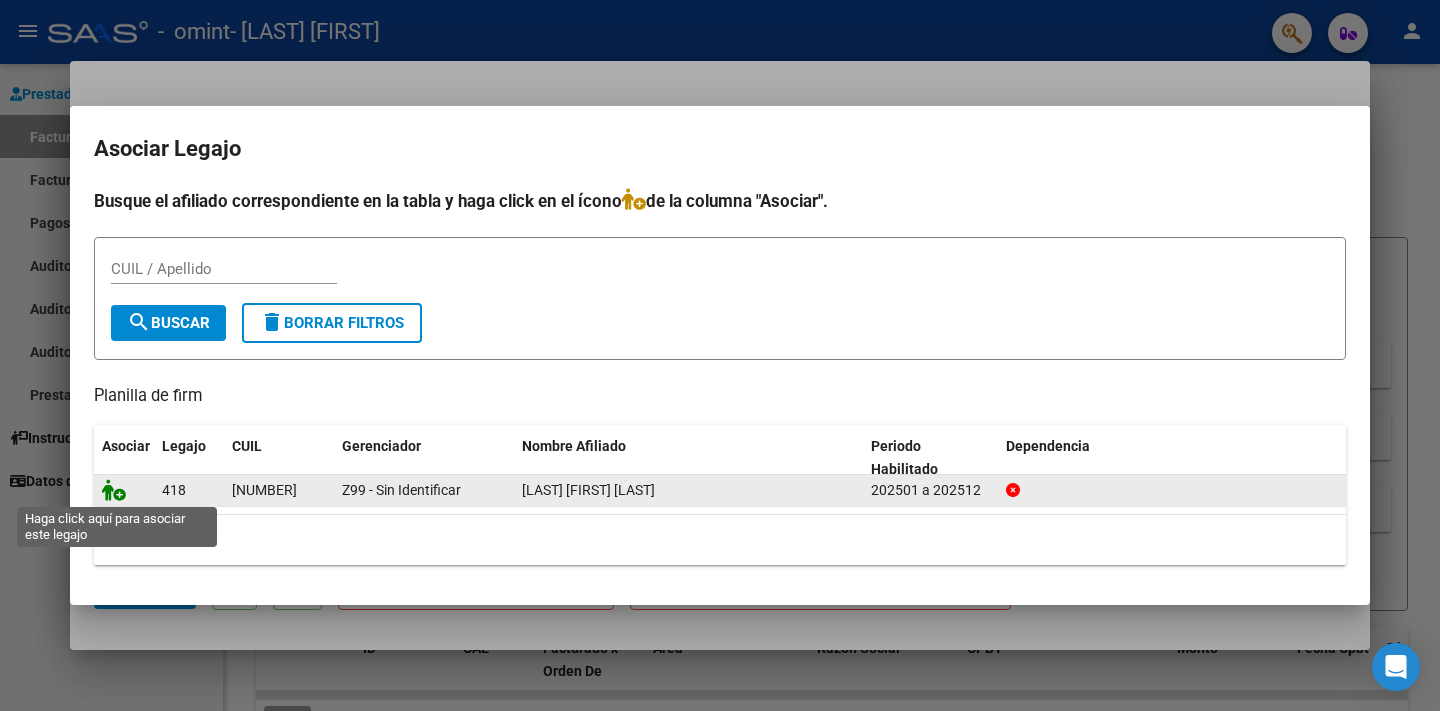click 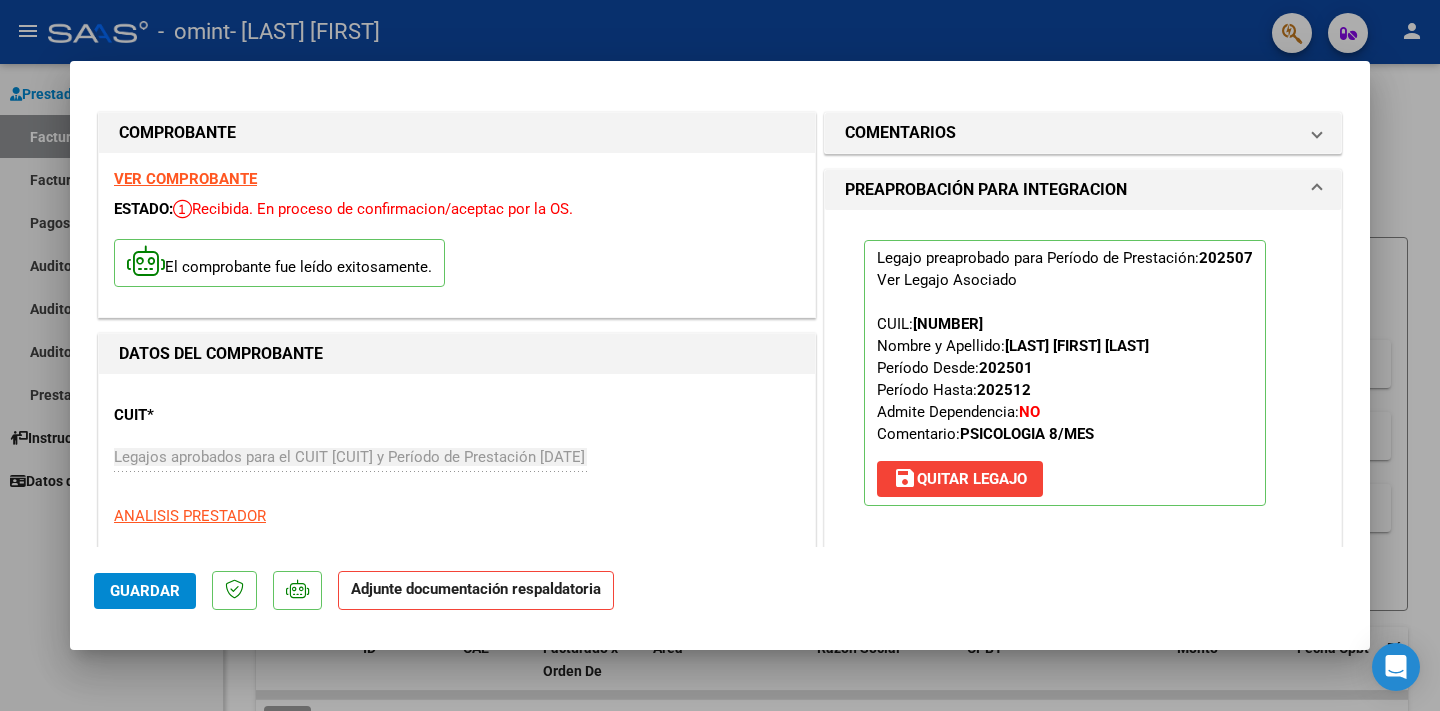 click on "Adjunte documentación respaldatoria" 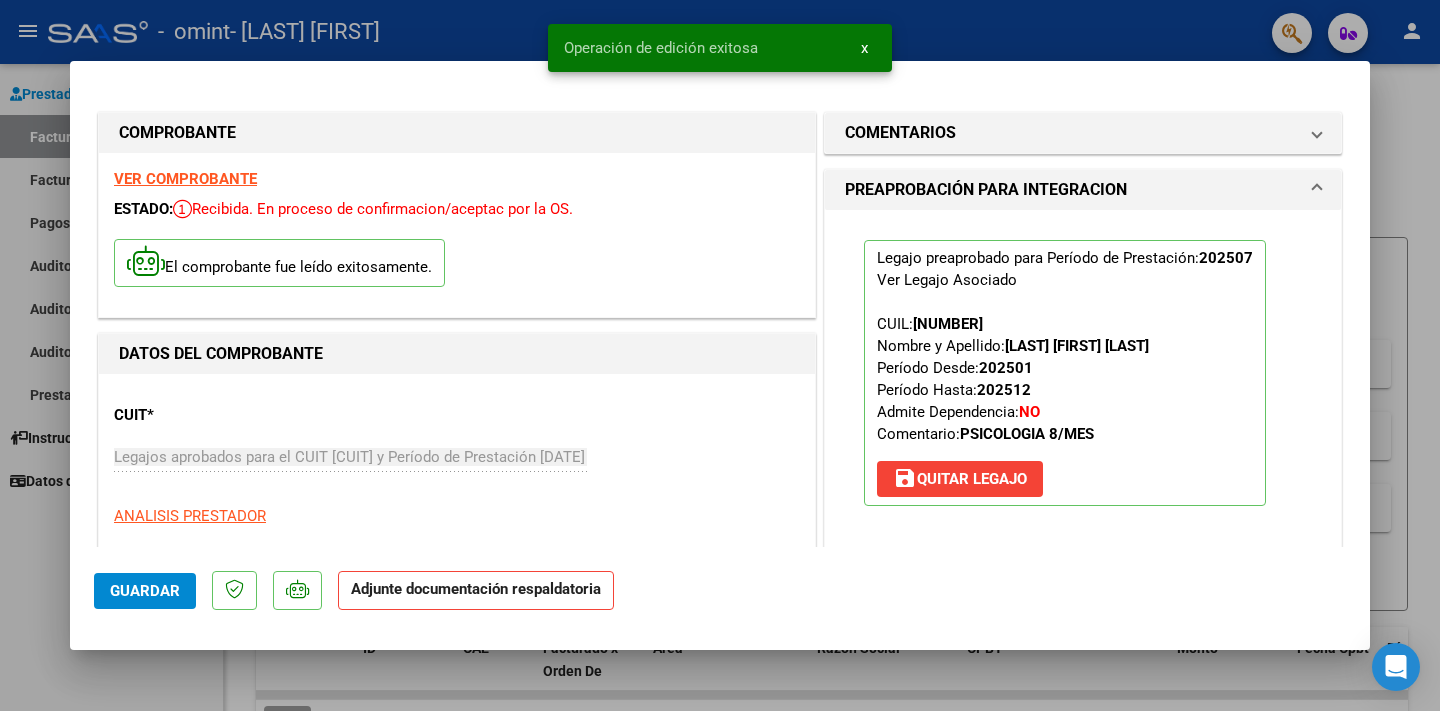 click on "Adjunte documentación respaldatoria" 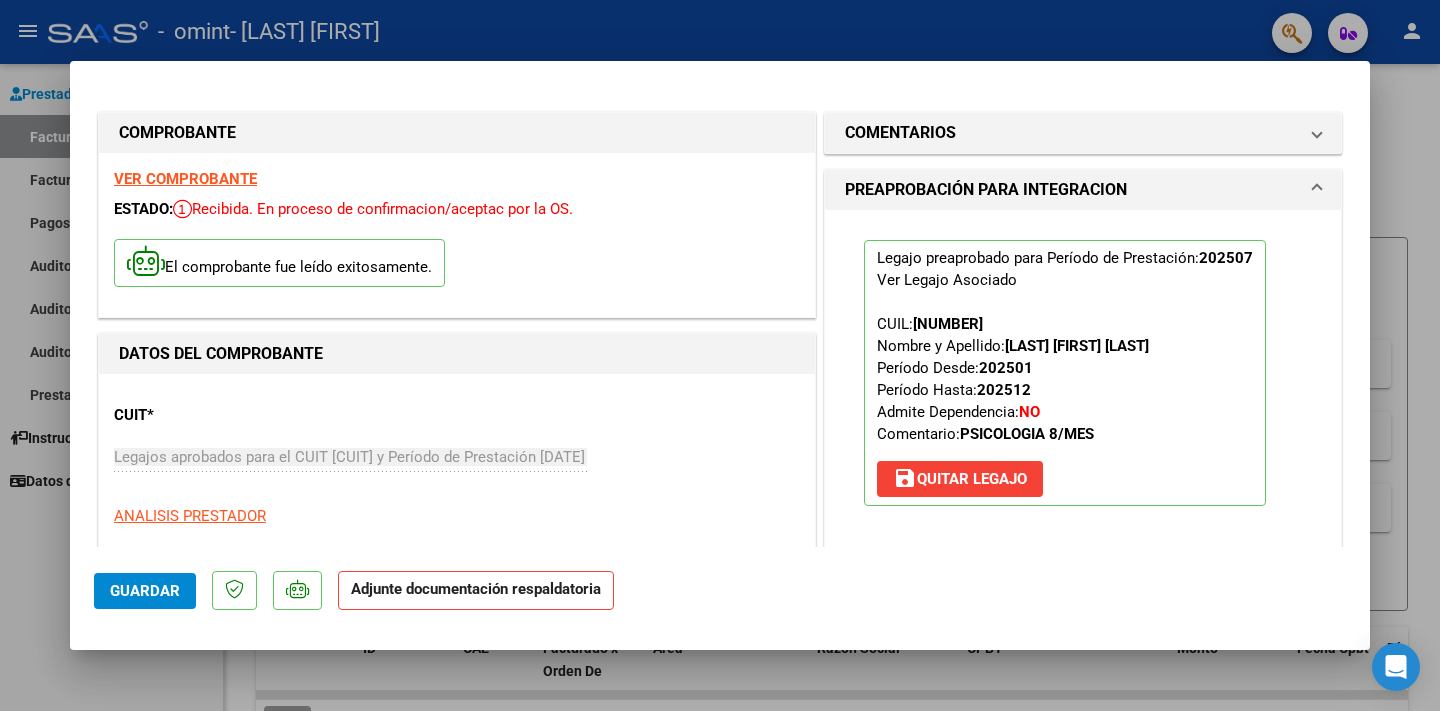 click on "Adjunte documentación respaldatoria" 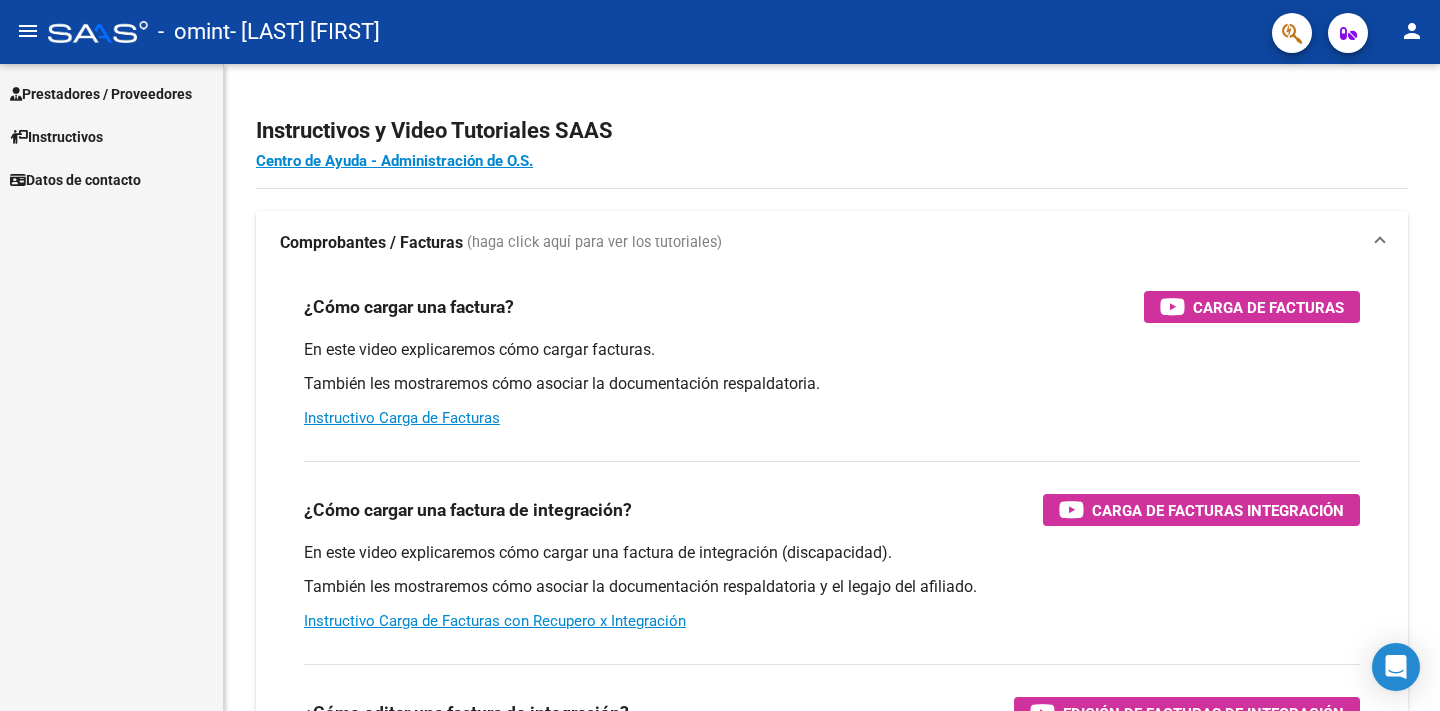 click on "Prestadores / Proveedores" at bounding box center [101, 94] 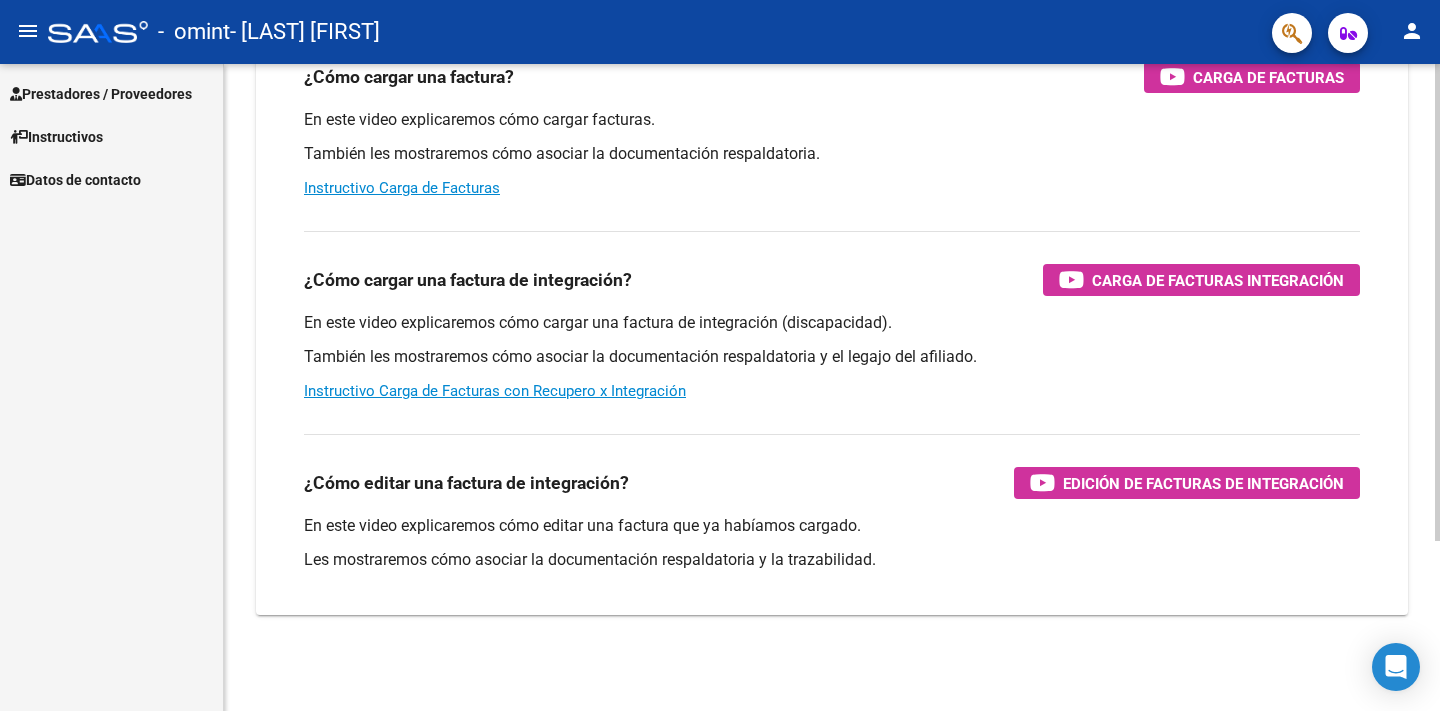 scroll, scrollTop: 0, scrollLeft: 0, axis: both 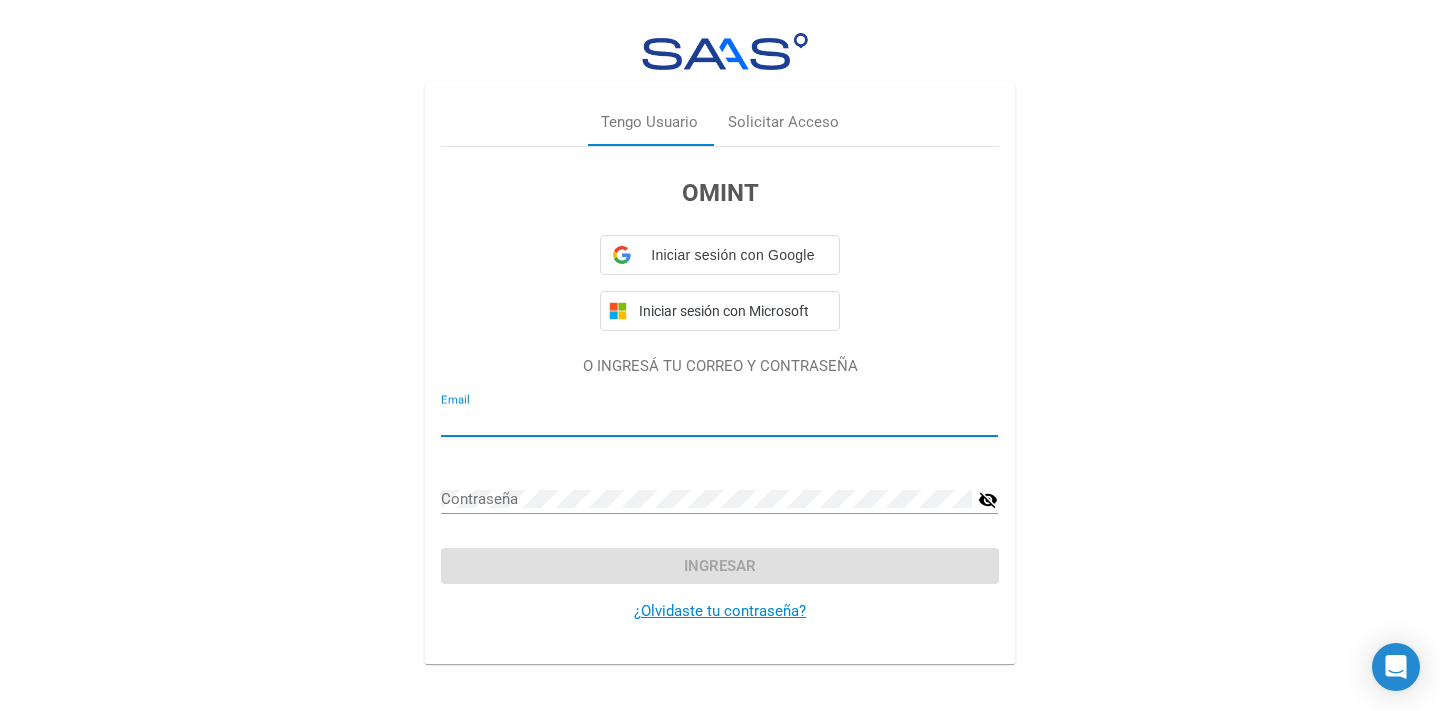 type on "[EMAIL]@[DOMAIN].com" 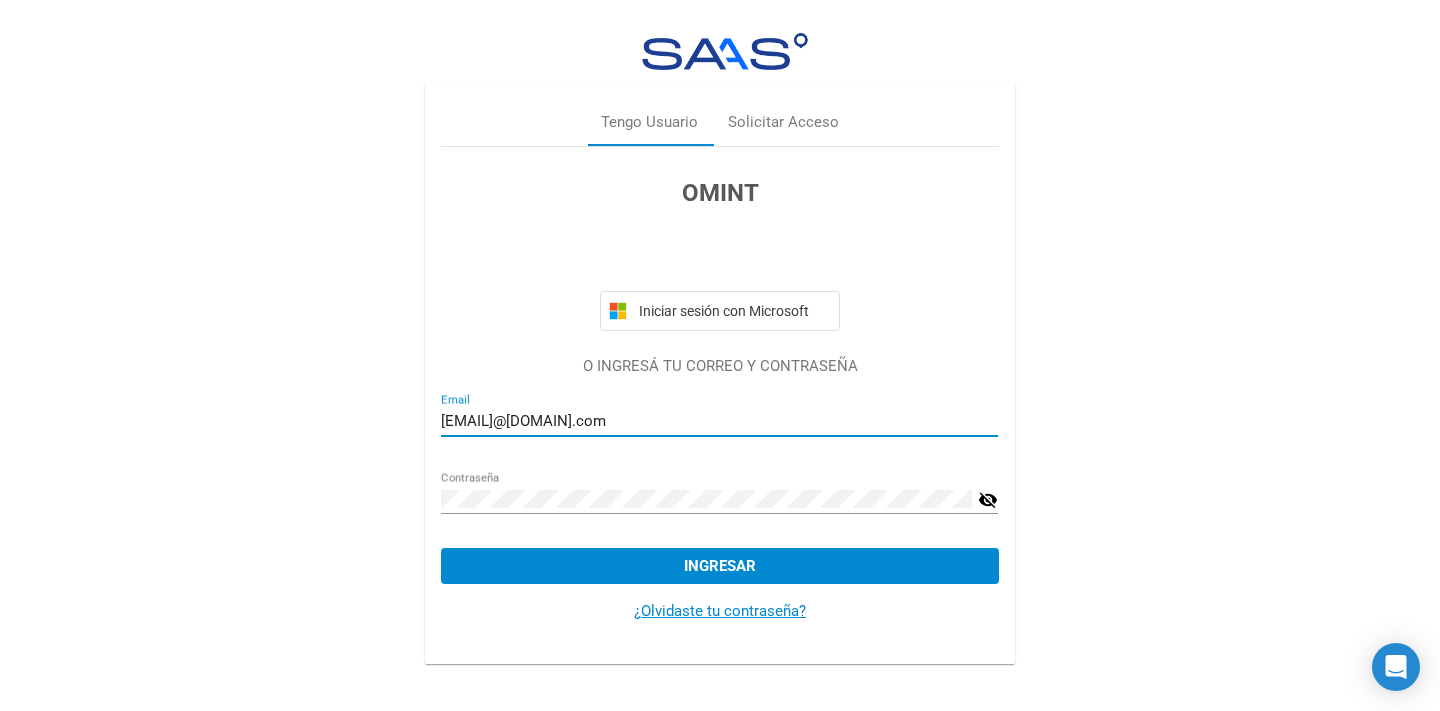 click on "Ingresar" at bounding box center (720, 566) 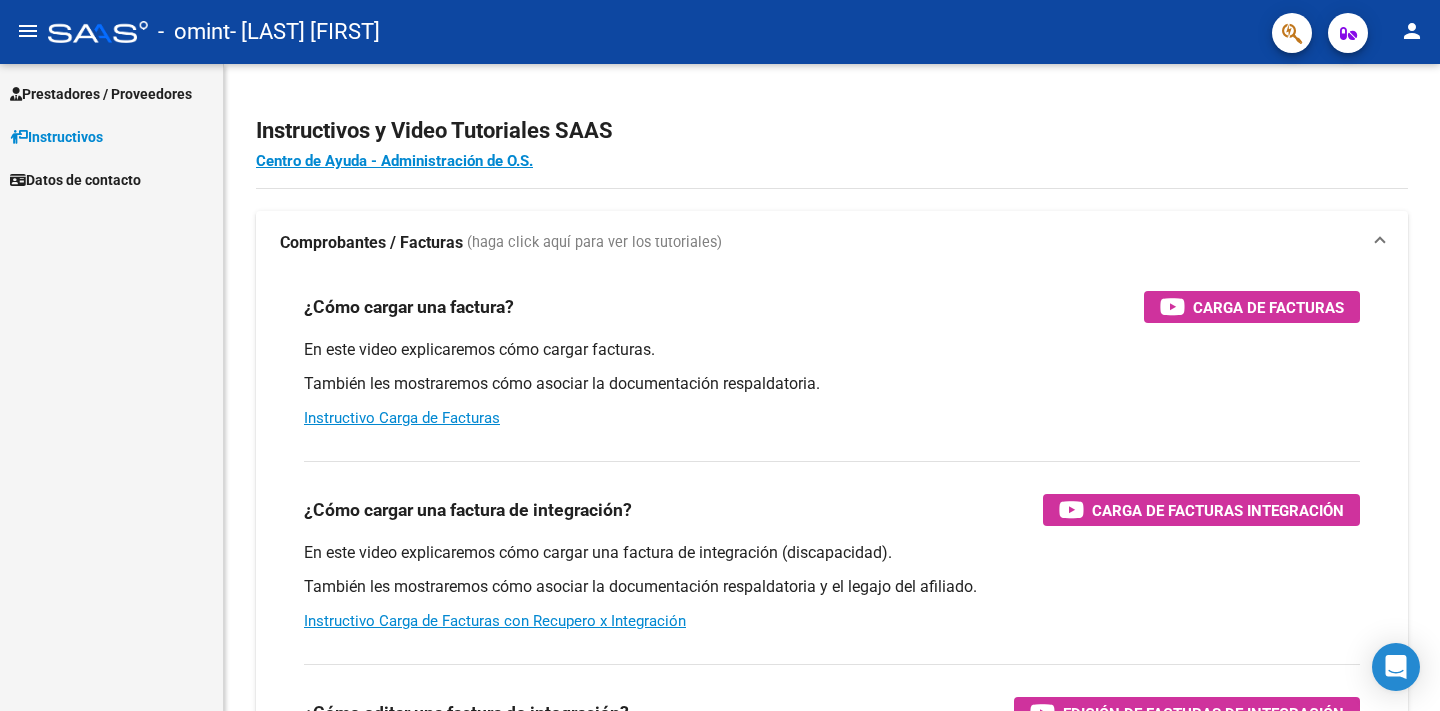 click on "Prestadores / Proveedores" at bounding box center (101, 94) 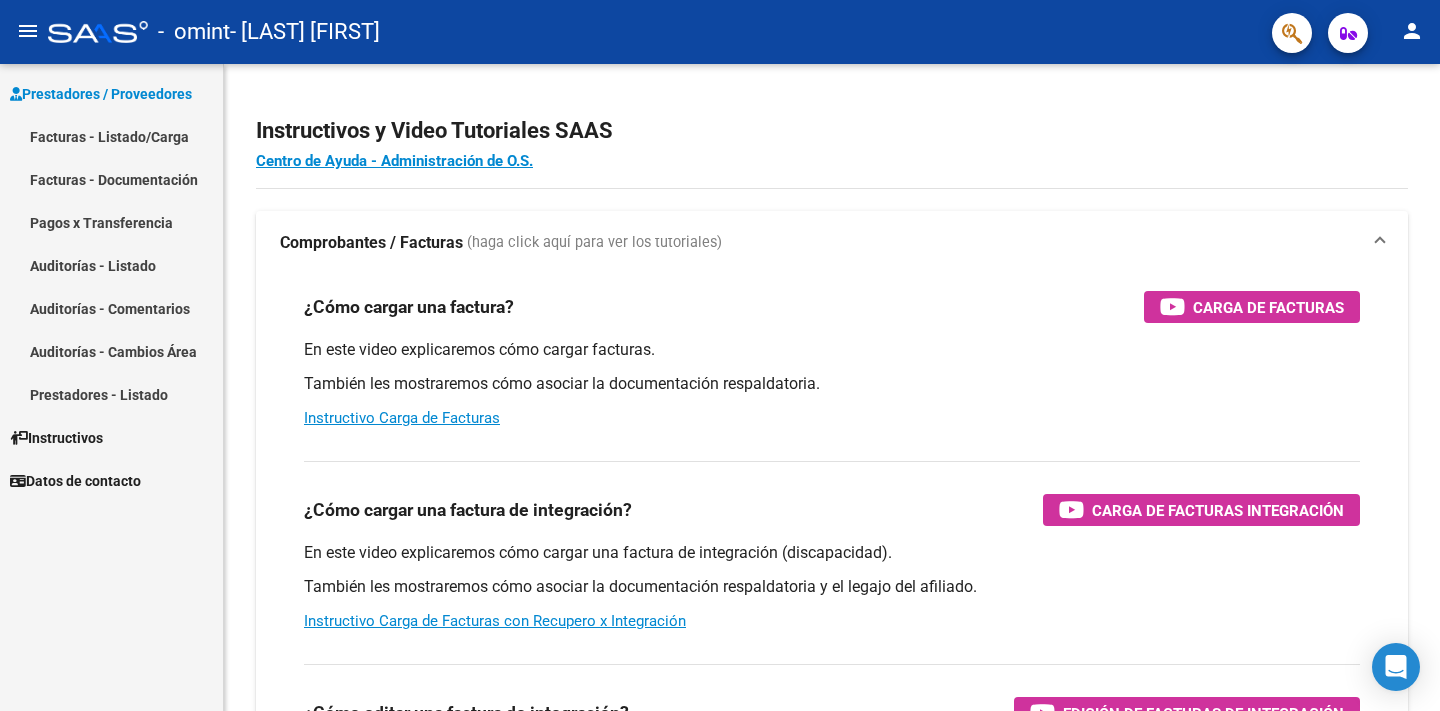 click on "Facturas - Listado/Carga" at bounding box center [111, 136] 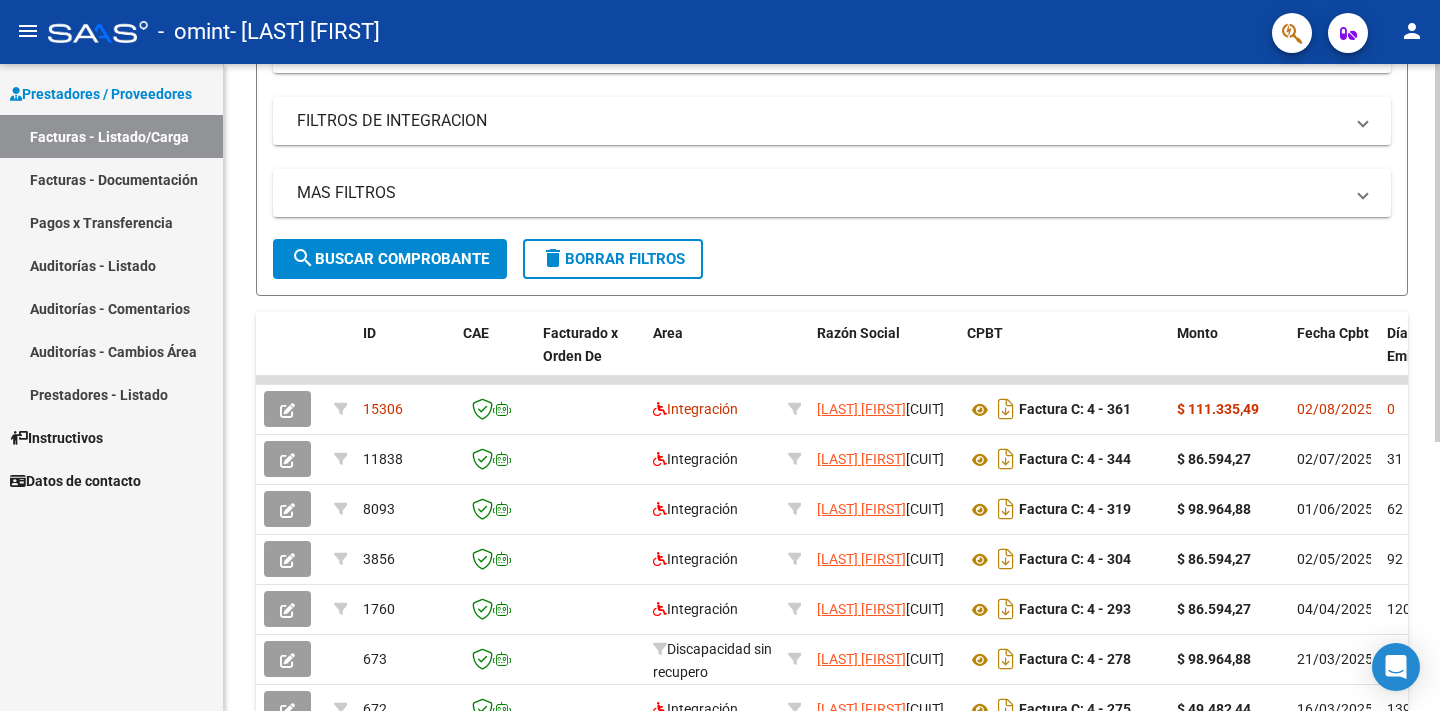 scroll, scrollTop: 460, scrollLeft: 0, axis: vertical 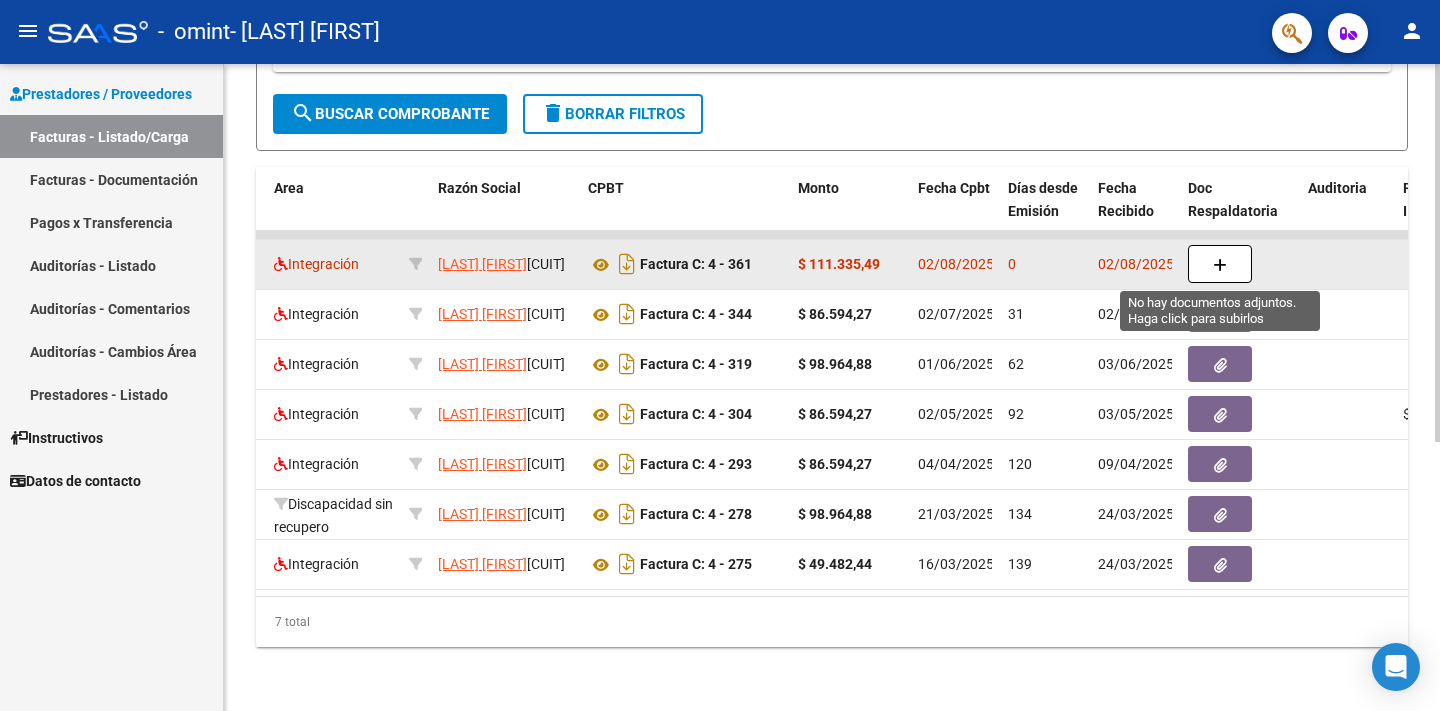 click 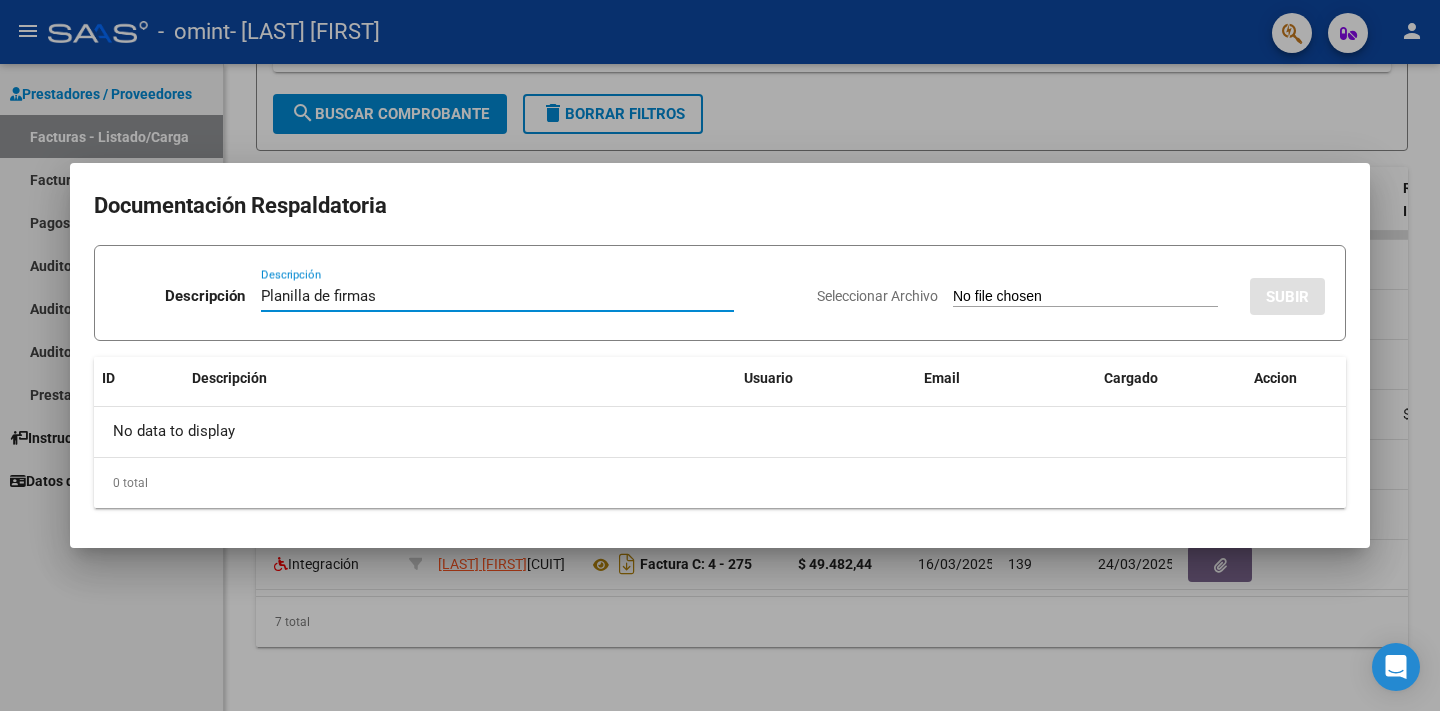 type on "Planilla de firmas" 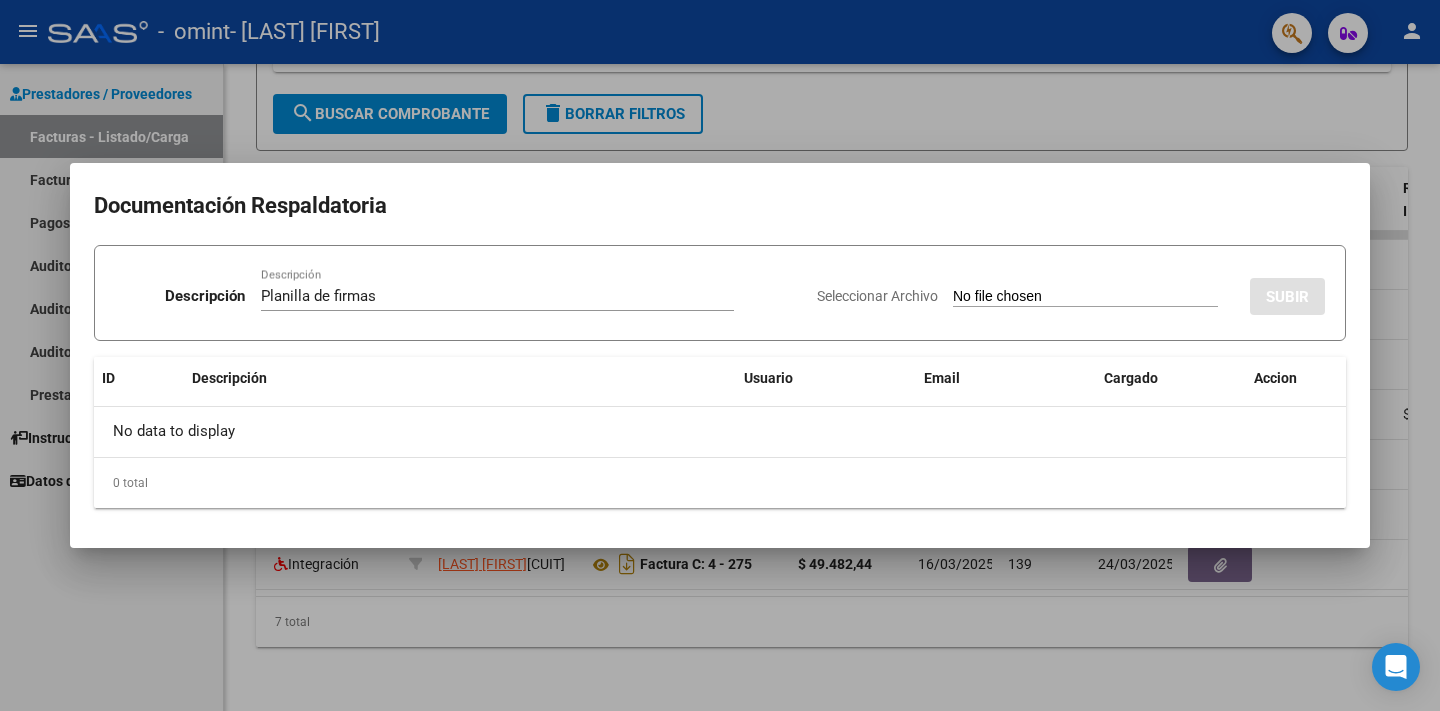 click on "Seleccionar Archivo" at bounding box center [1085, 297] 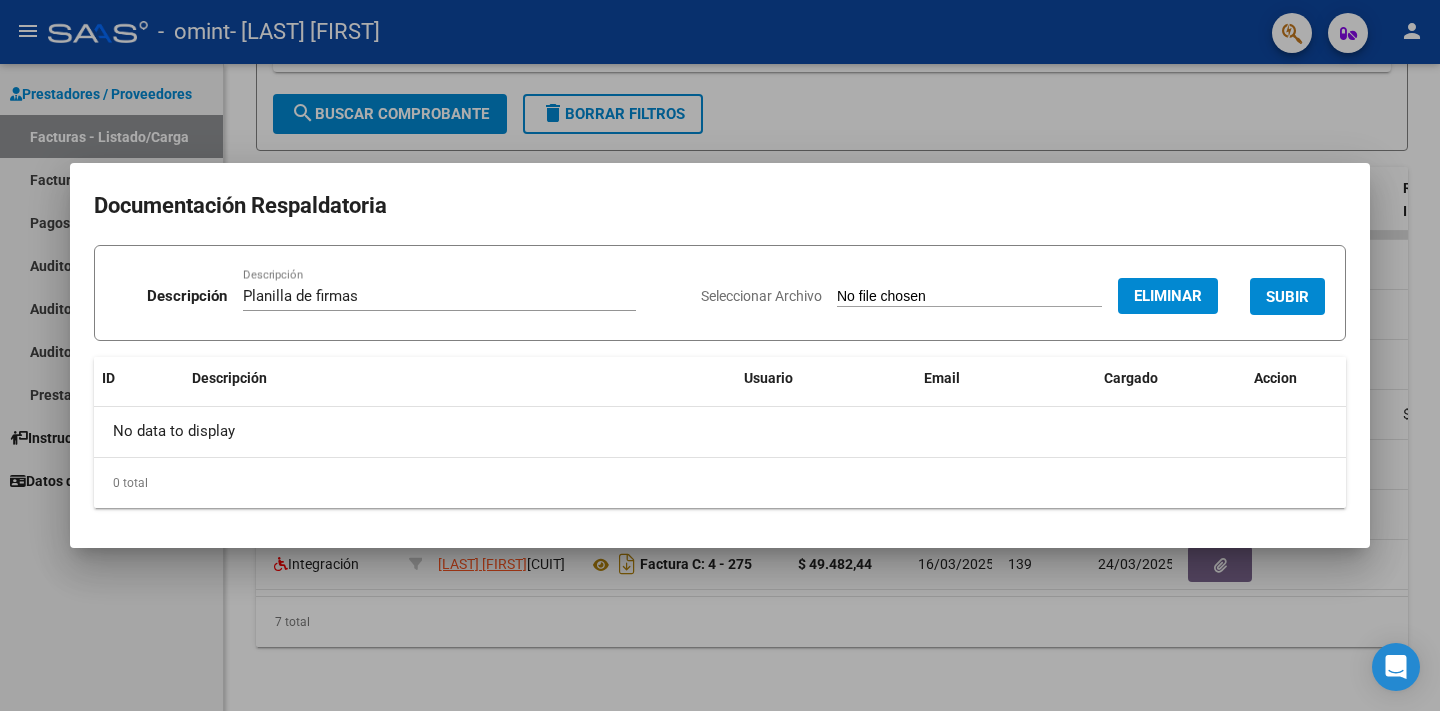 click on "SUBIR" at bounding box center (1287, 297) 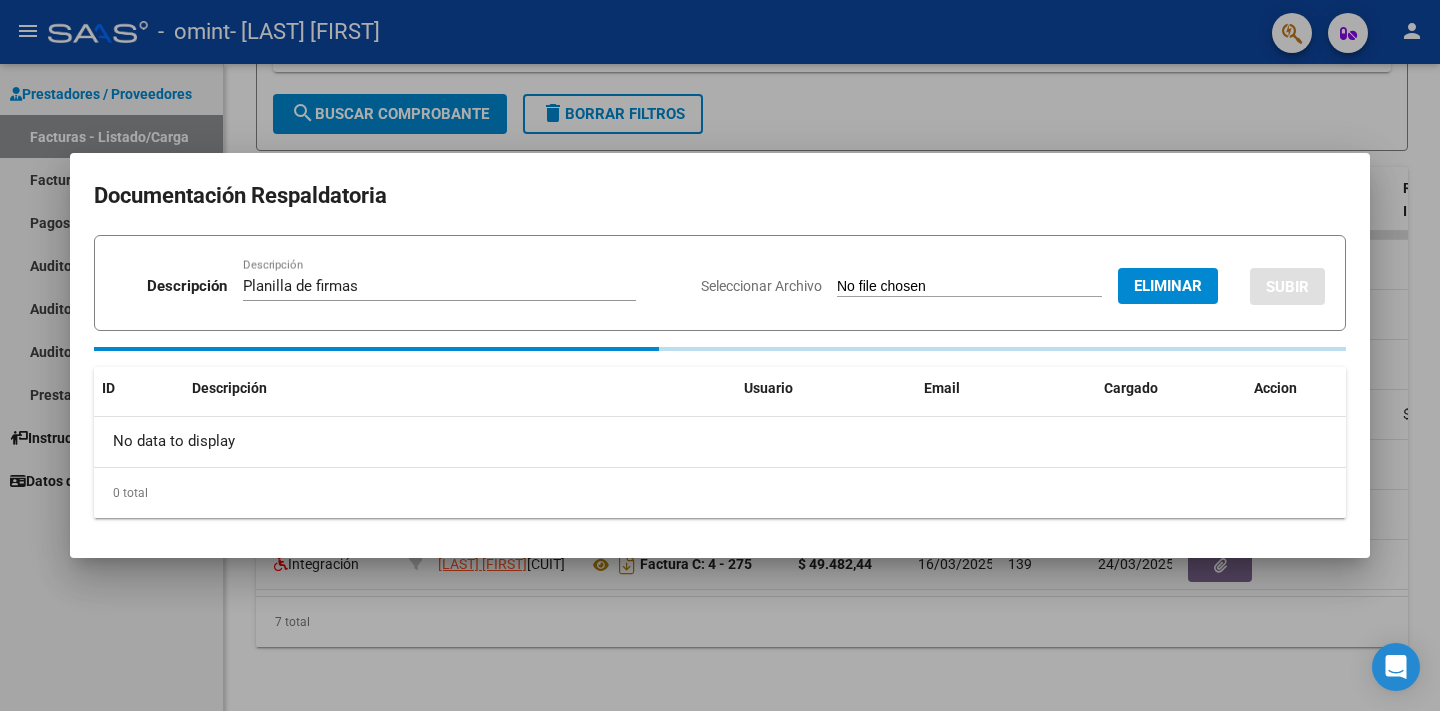 type 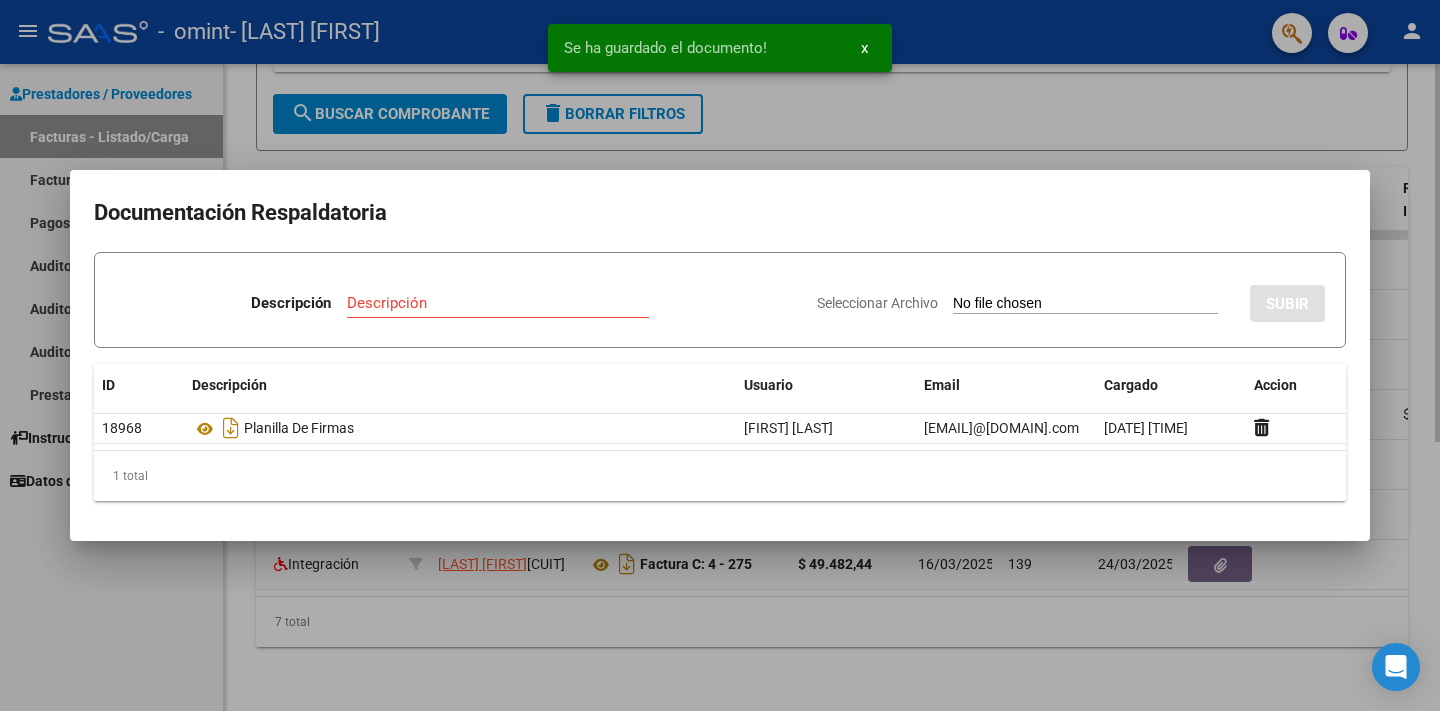 click at bounding box center [720, 355] 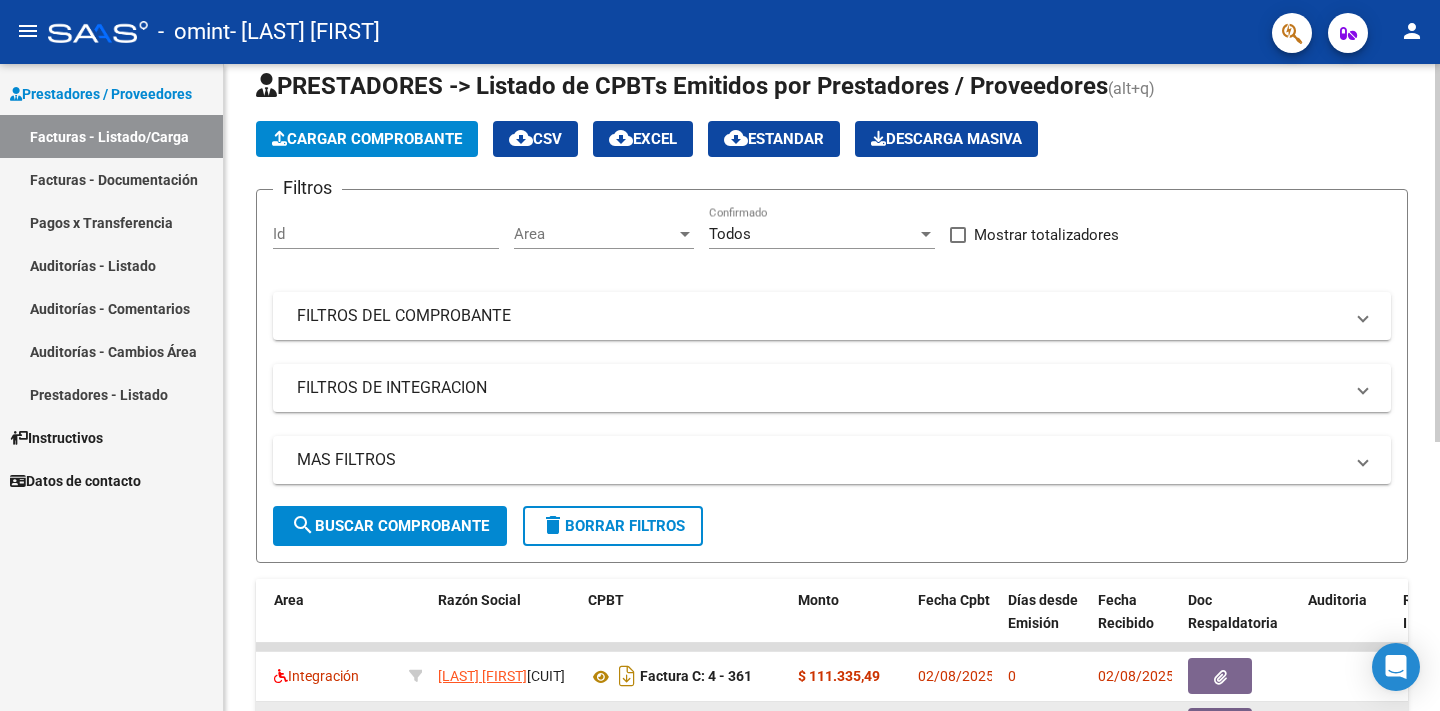 scroll, scrollTop: 0, scrollLeft: 0, axis: both 